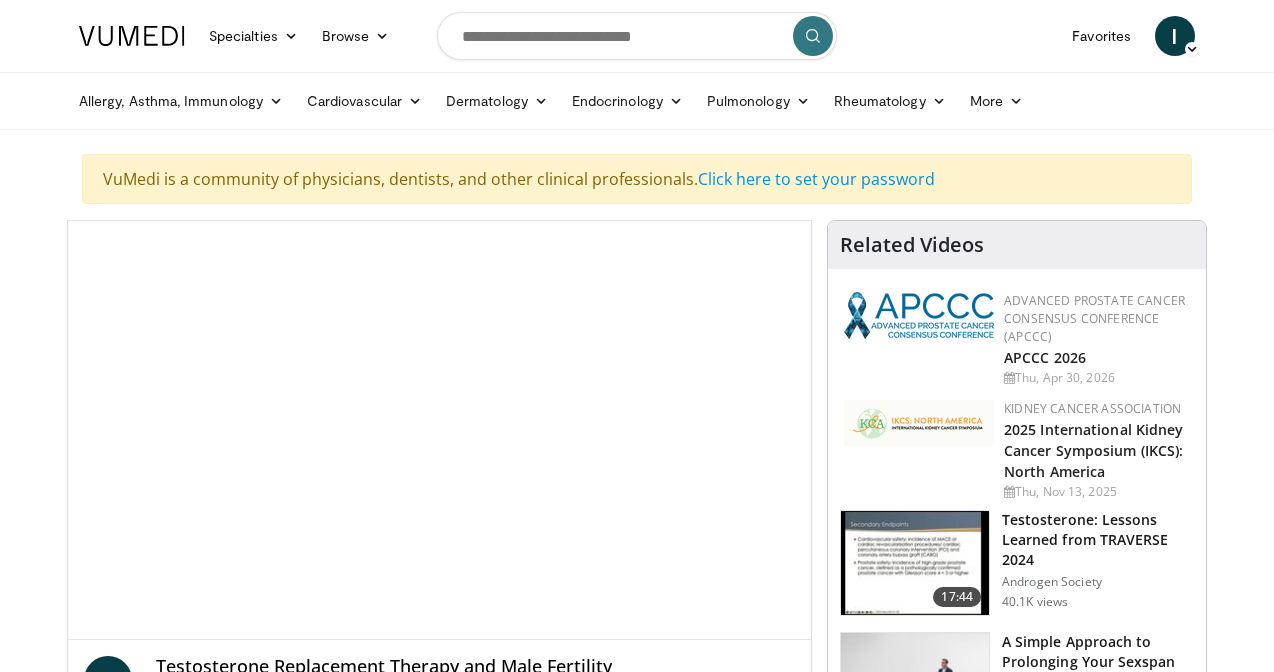 scroll, scrollTop: 0, scrollLeft: 0, axis: both 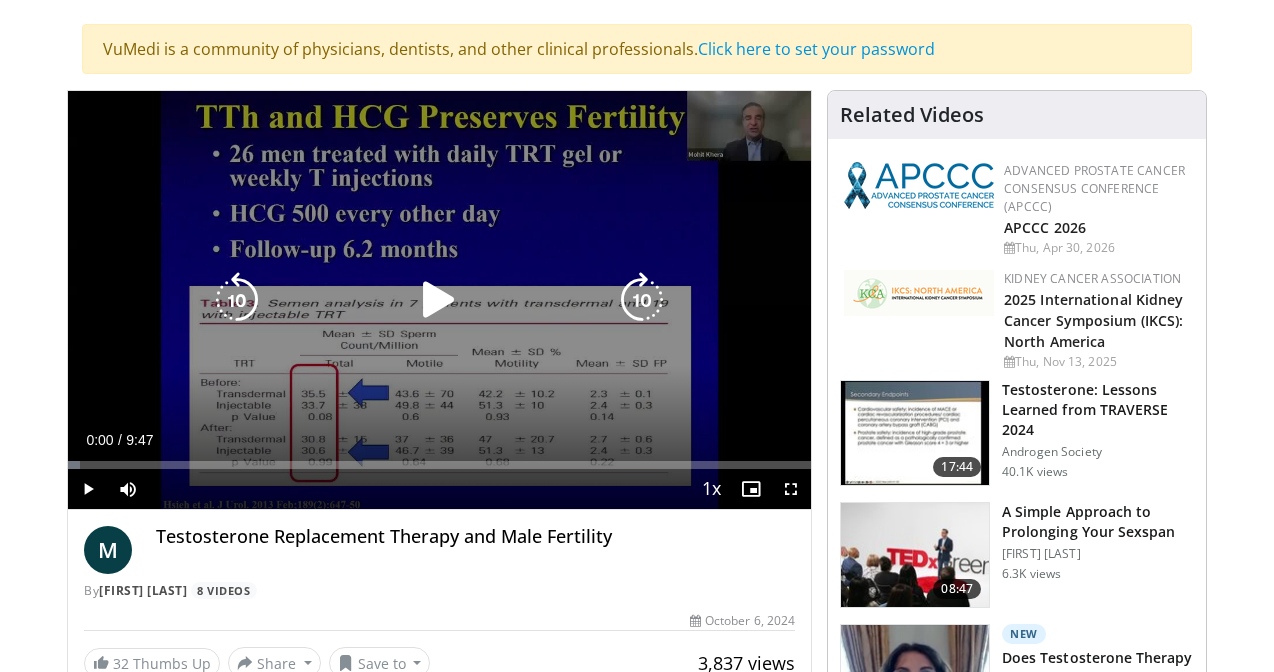 click at bounding box center [439, 300] 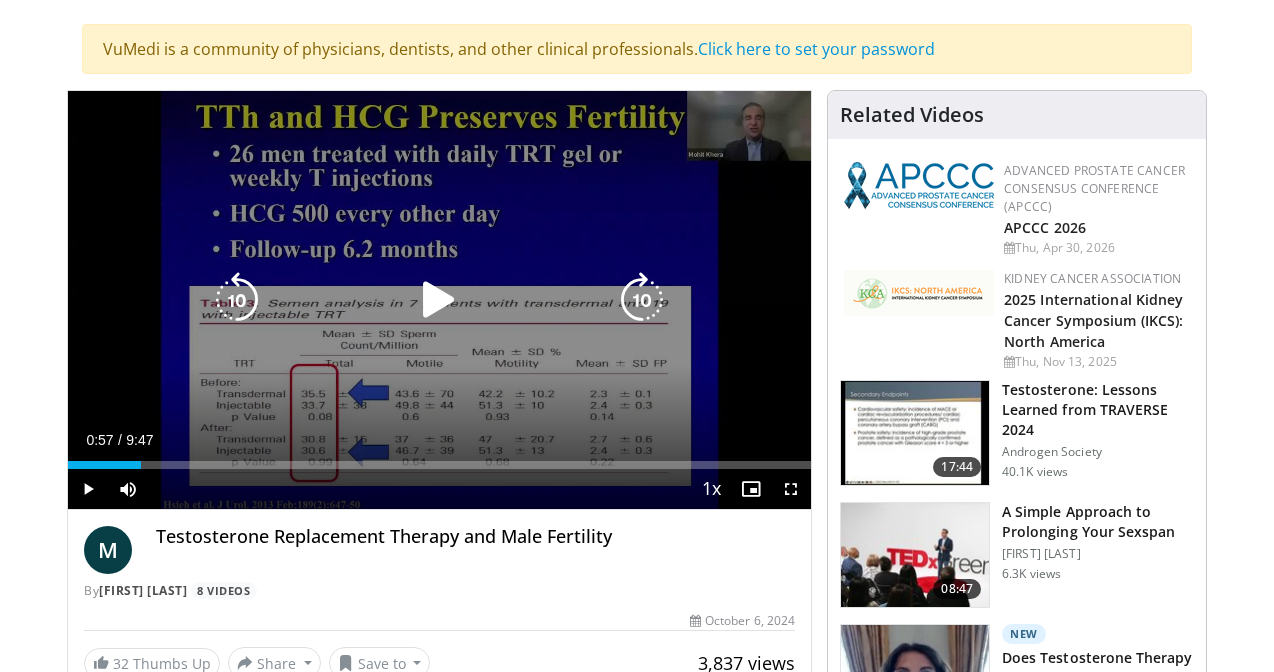 click at bounding box center [237, 300] 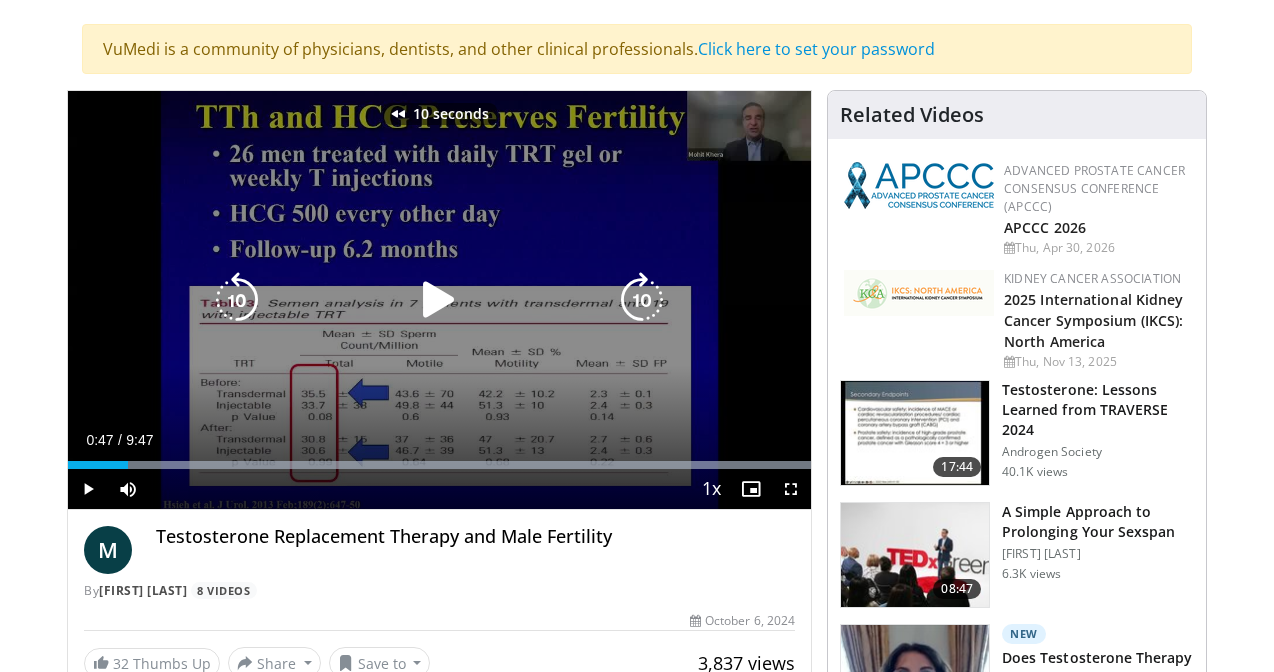 click at bounding box center (237, 300) 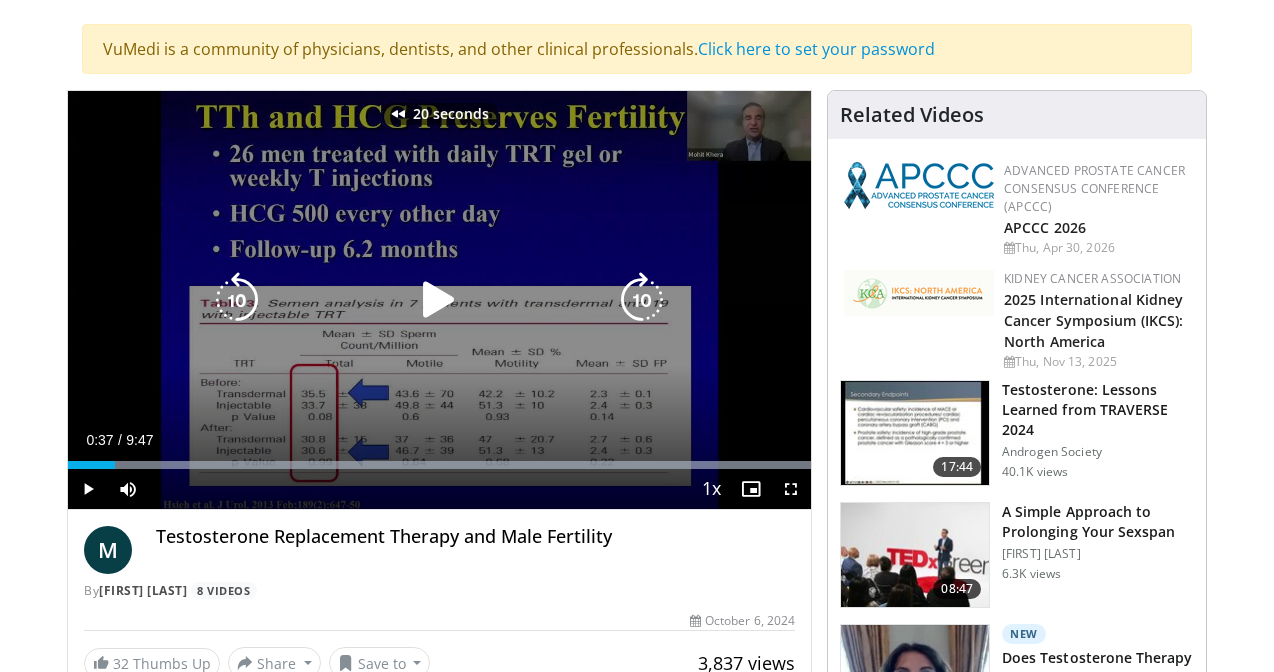 click at bounding box center [439, 300] 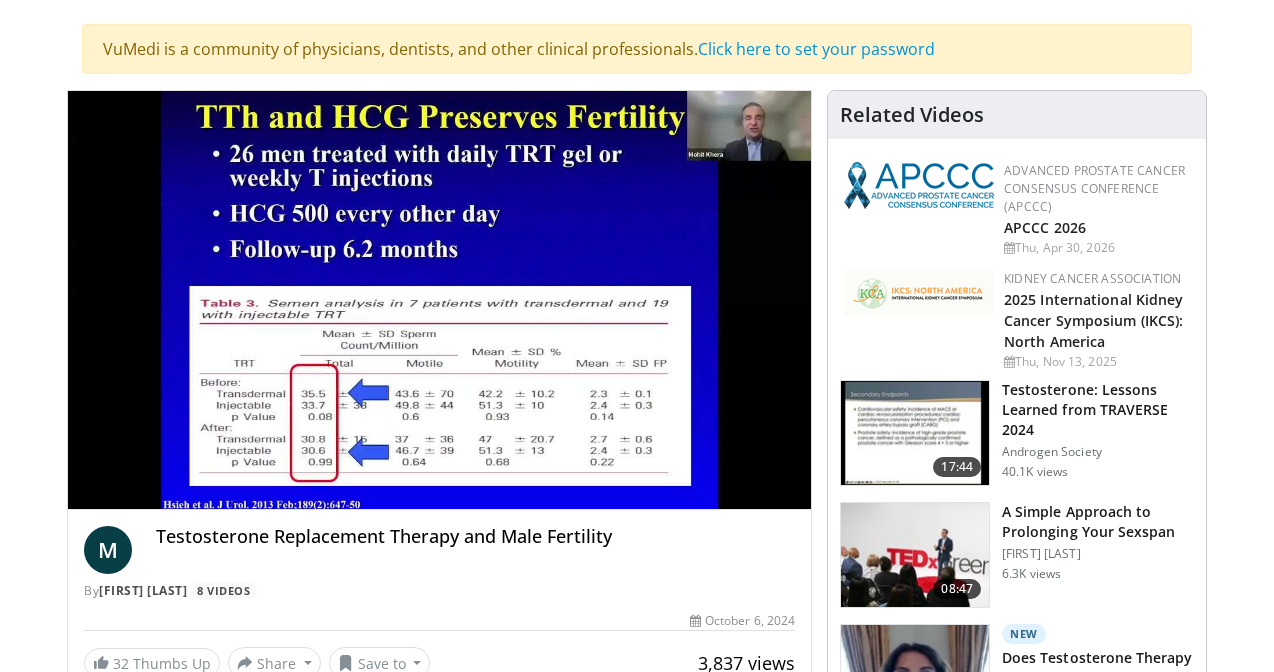 click on "**********" at bounding box center [439, 300] 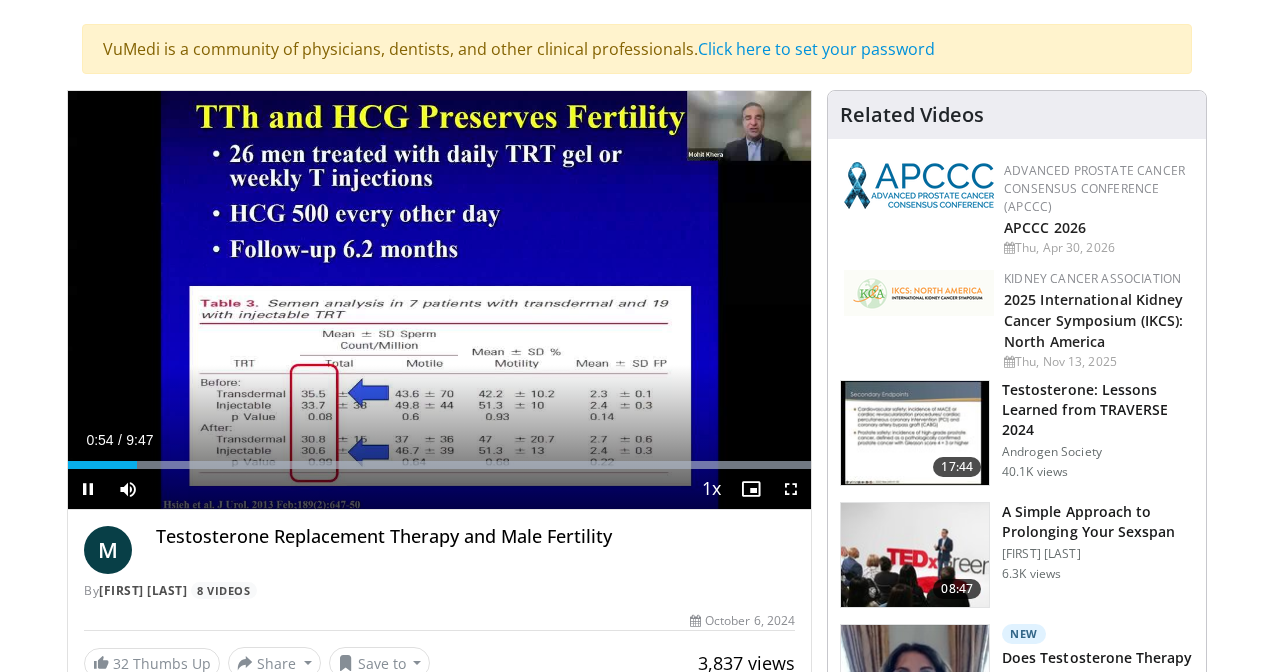 click at bounding box center [88, 489] 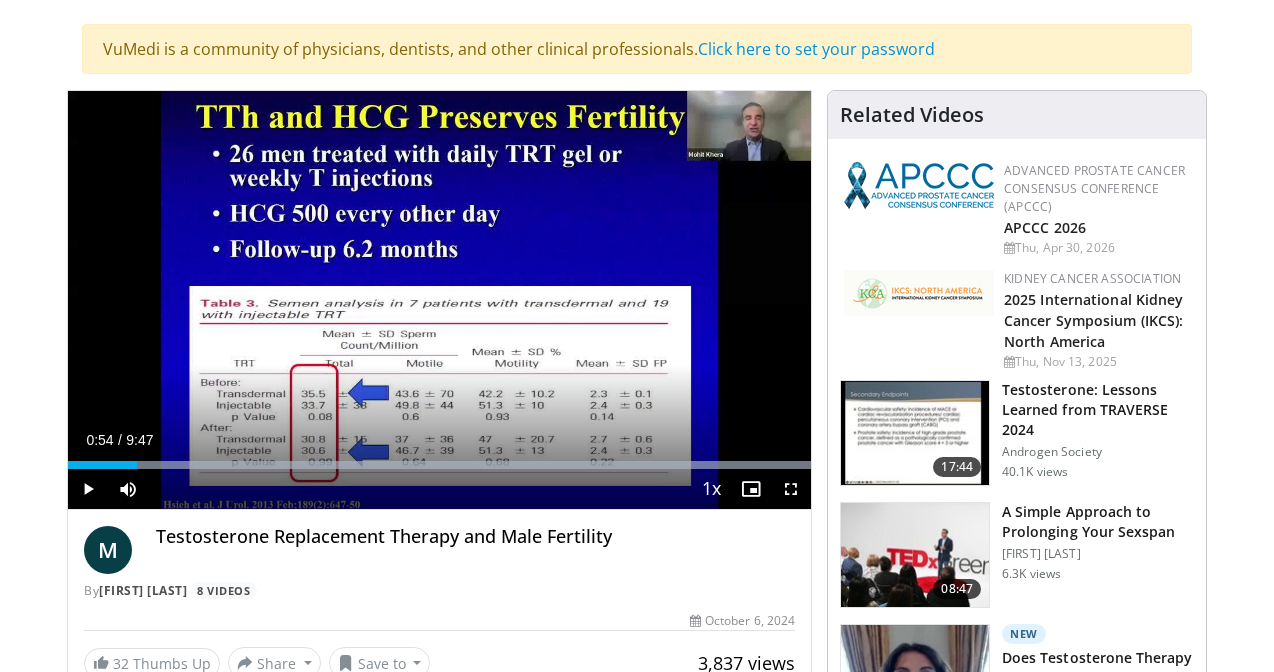 click at bounding box center (88, 489) 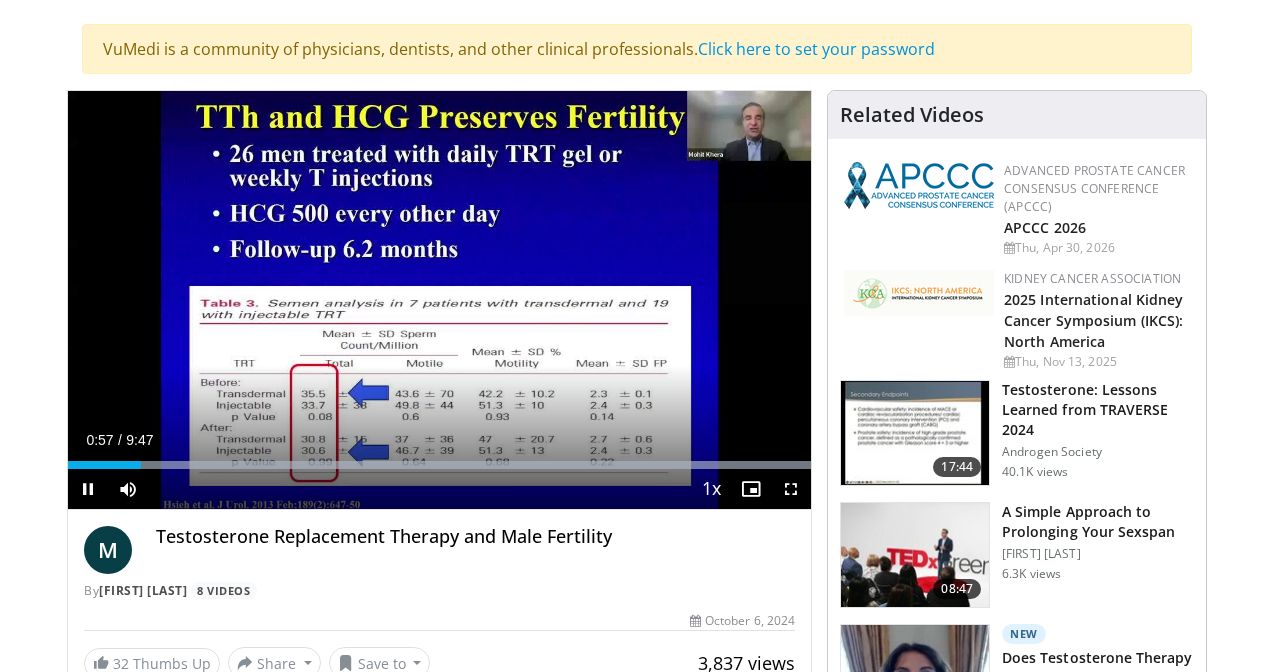 click at bounding box center (88, 489) 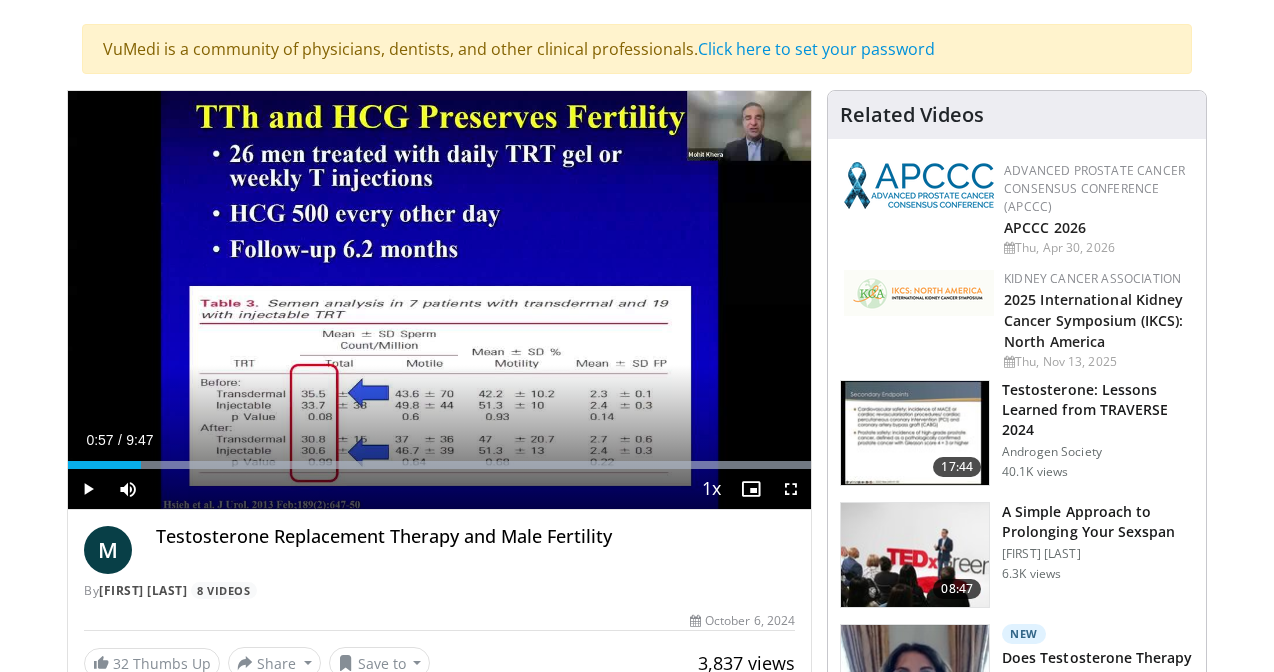 click at bounding box center [88, 489] 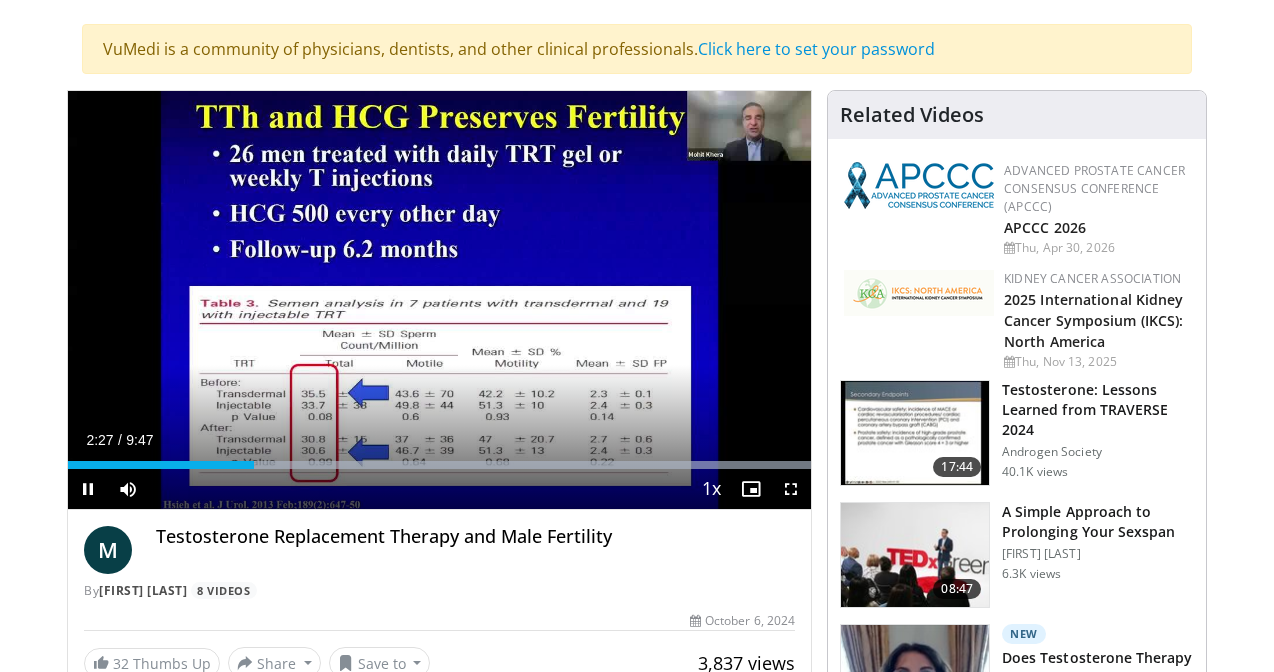 click at bounding box center [88, 489] 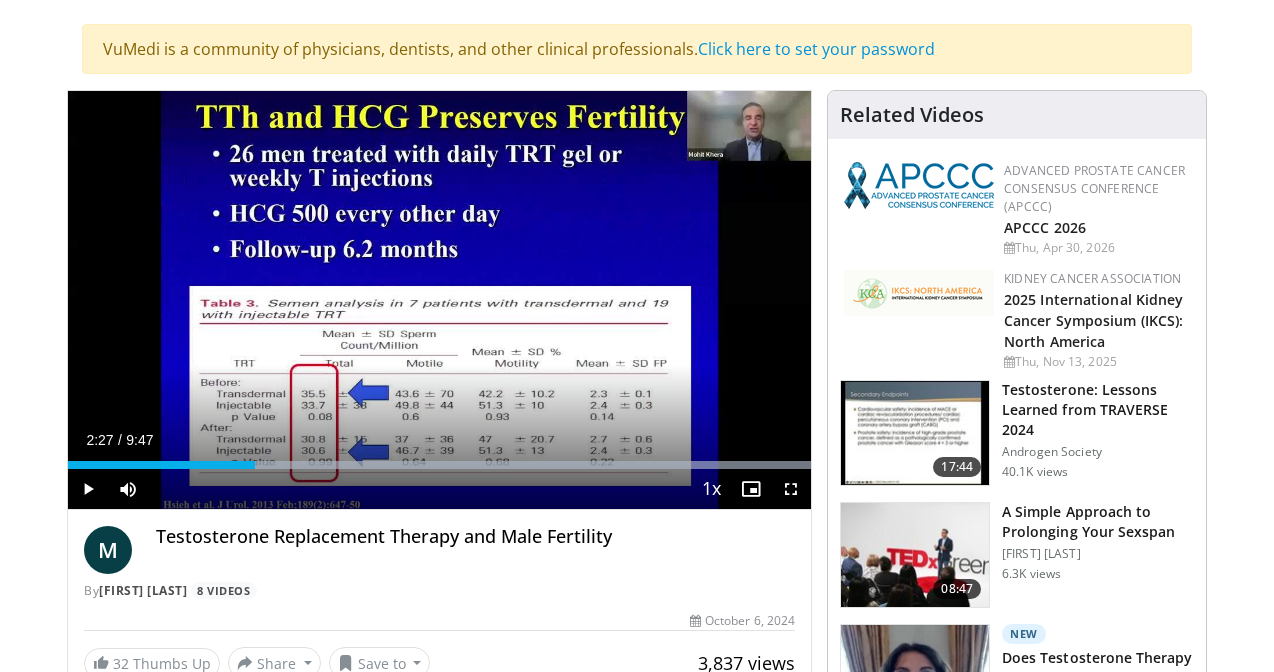 click at bounding box center [88, 489] 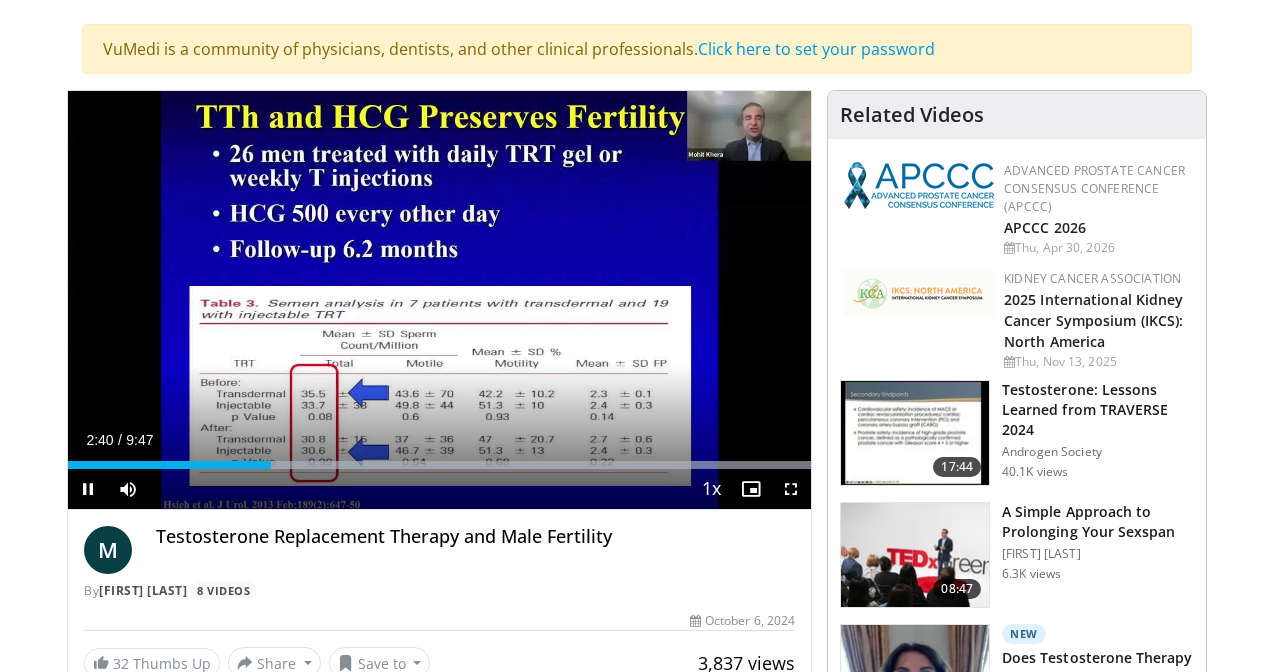 click at bounding box center [791, 489] 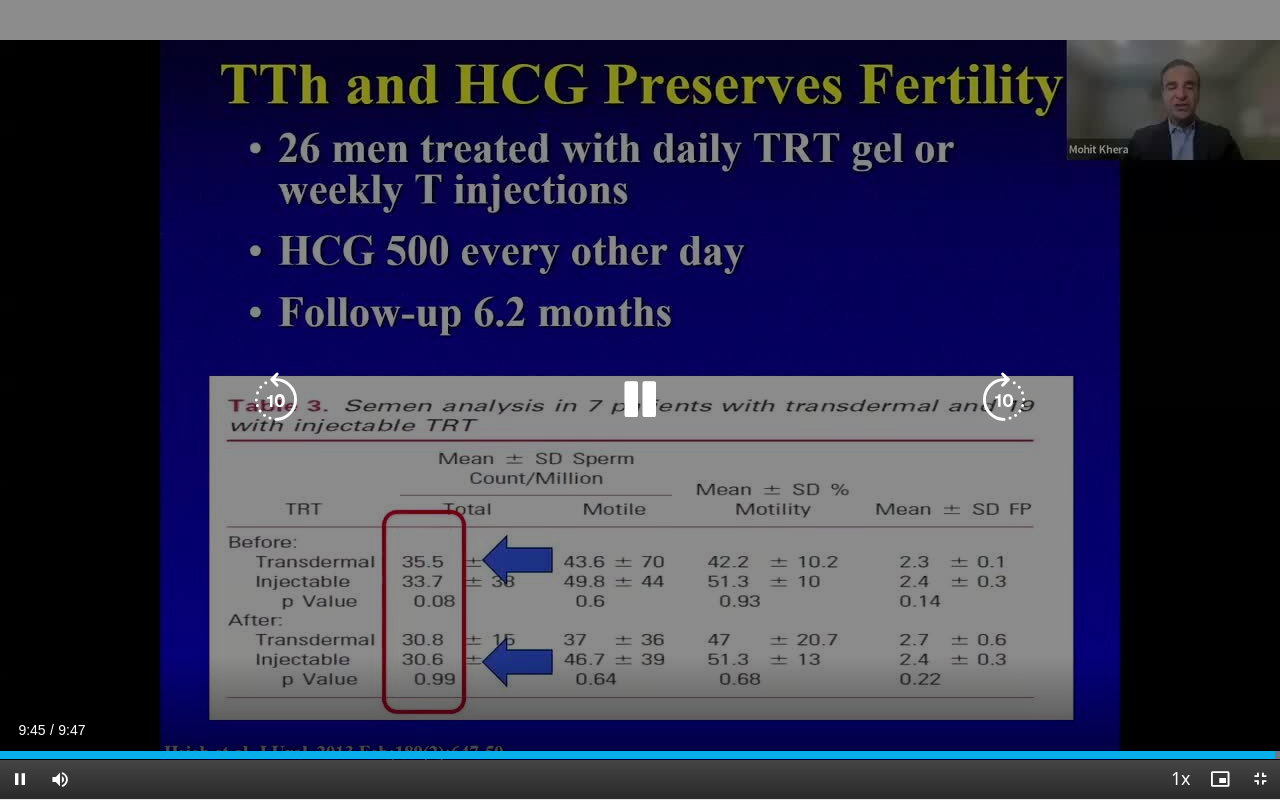 click at bounding box center (276, 400) 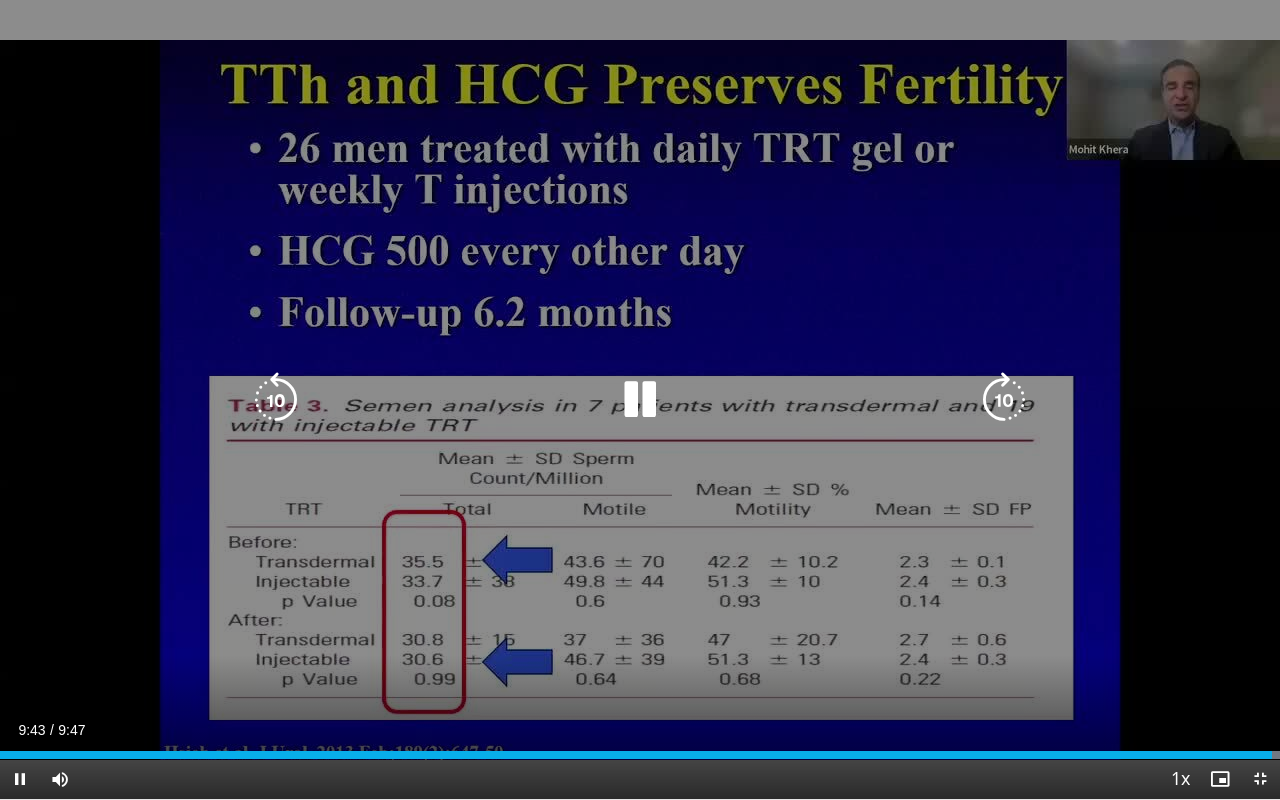 click at bounding box center (276, 400) 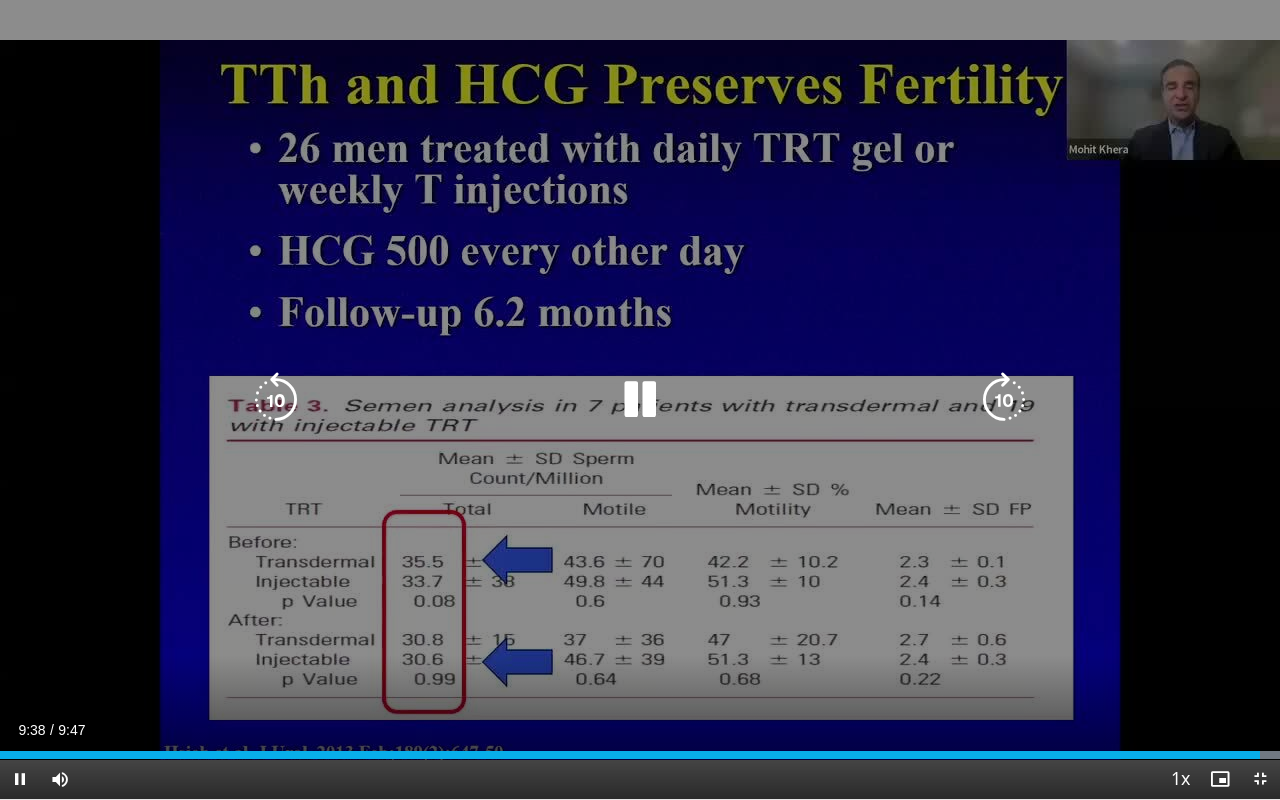 click at bounding box center [276, 400] 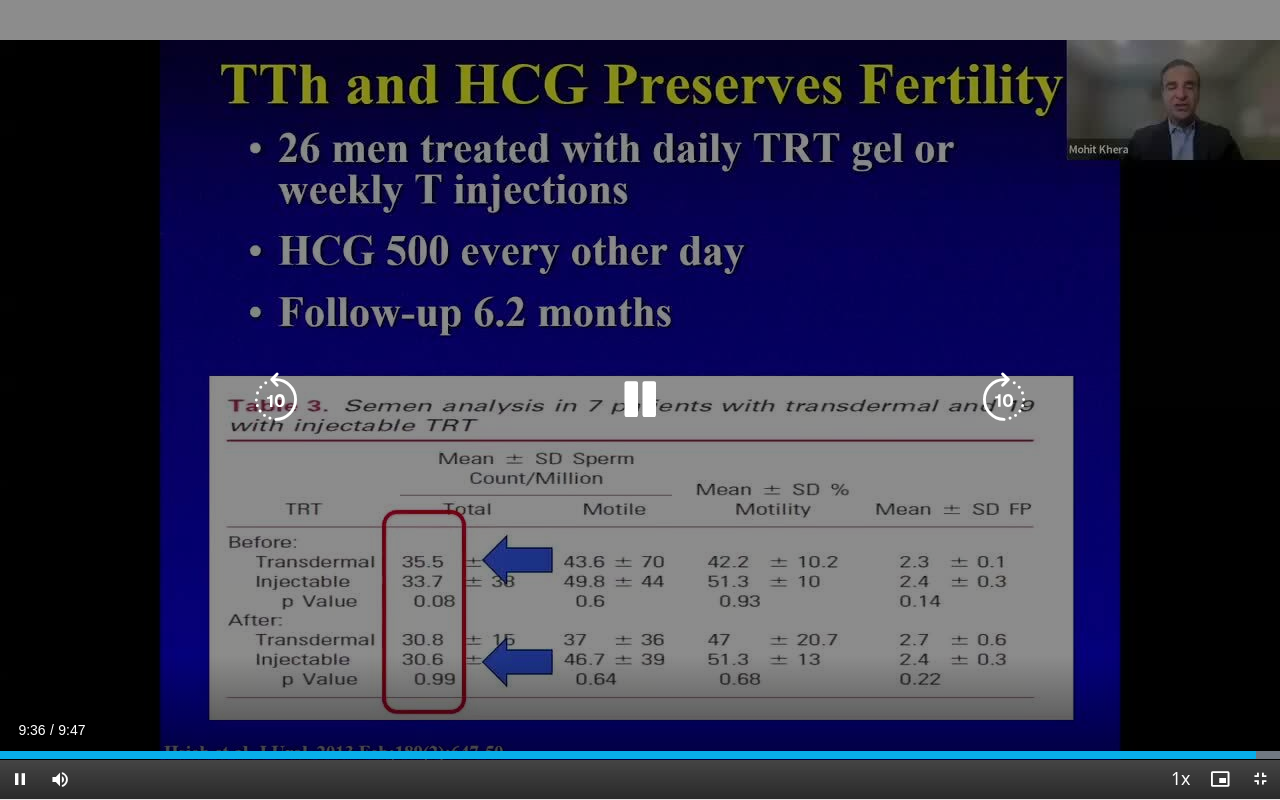 click at bounding box center [276, 400] 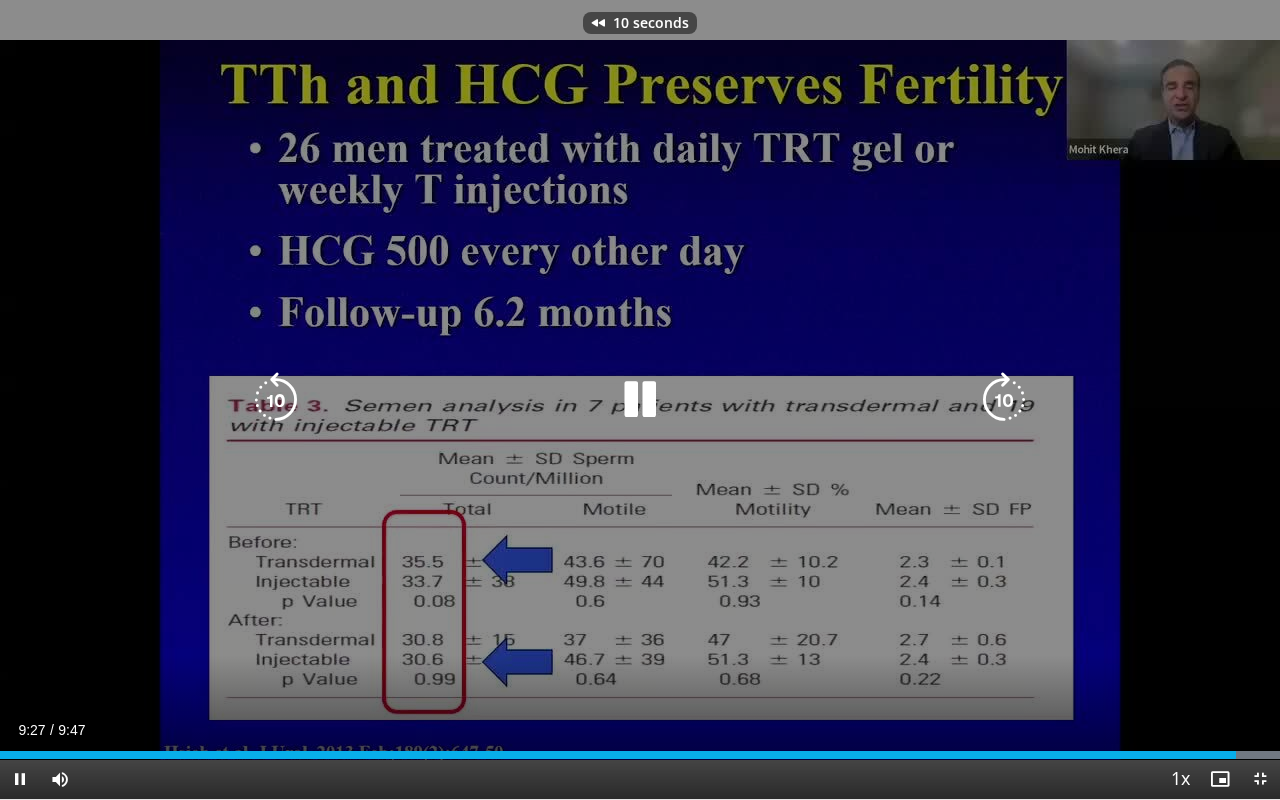 click at bounding box center [276, 400] 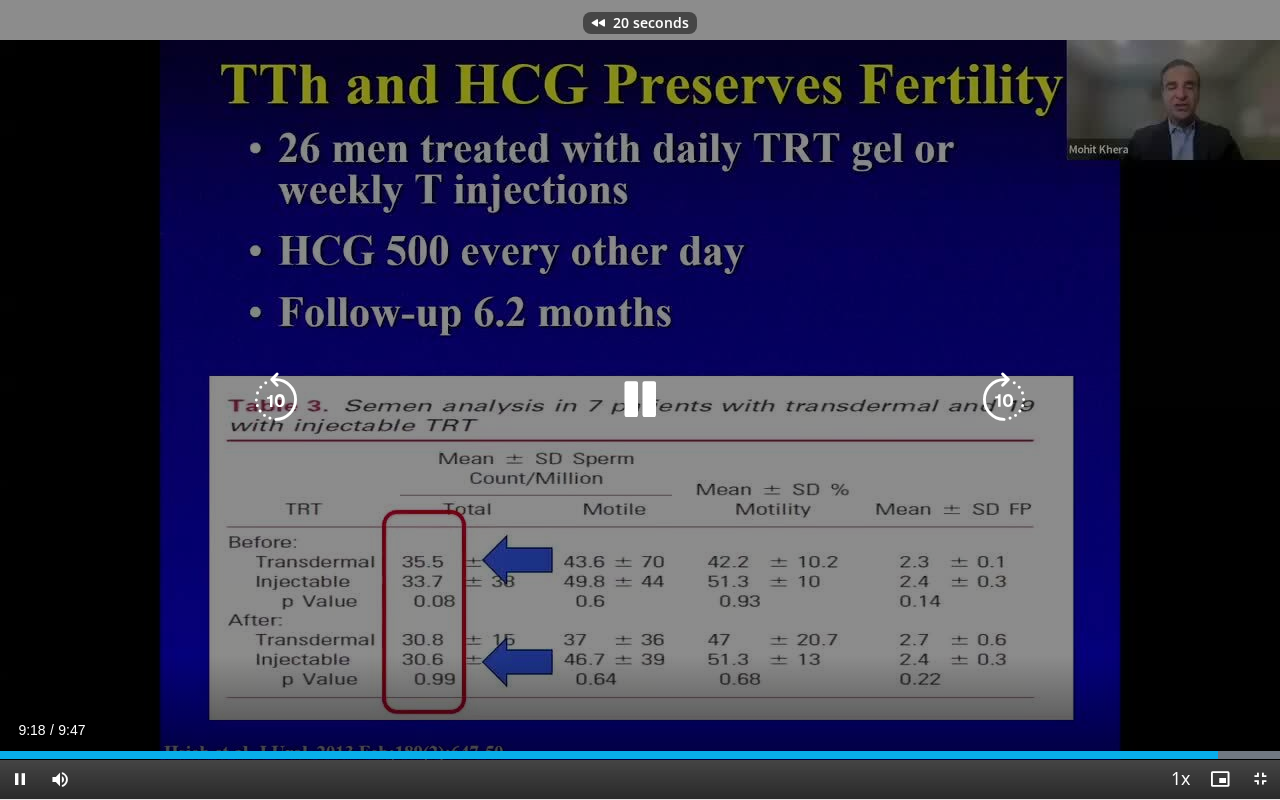 click at bounding box center [276, 400] 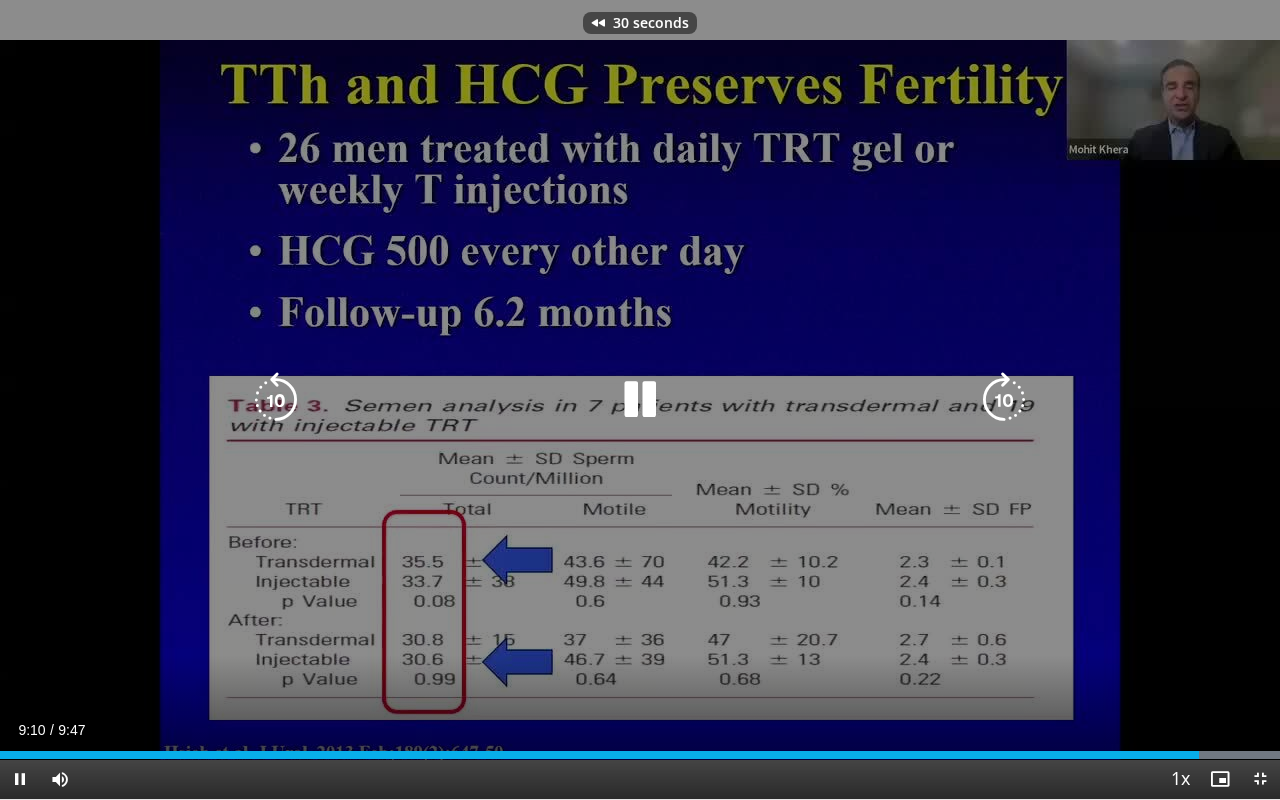 click at bounding box center (276, 400) 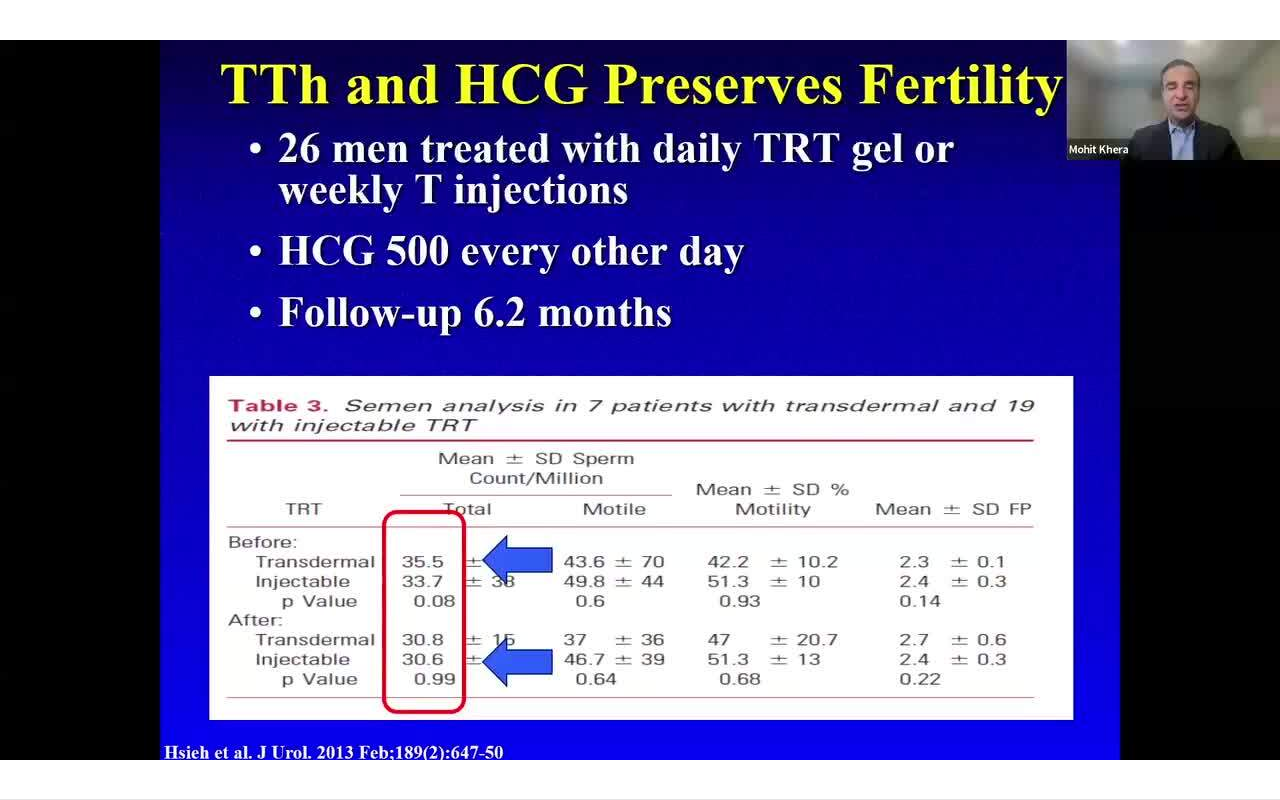 click on "**********" at bounding box center (640, 400) 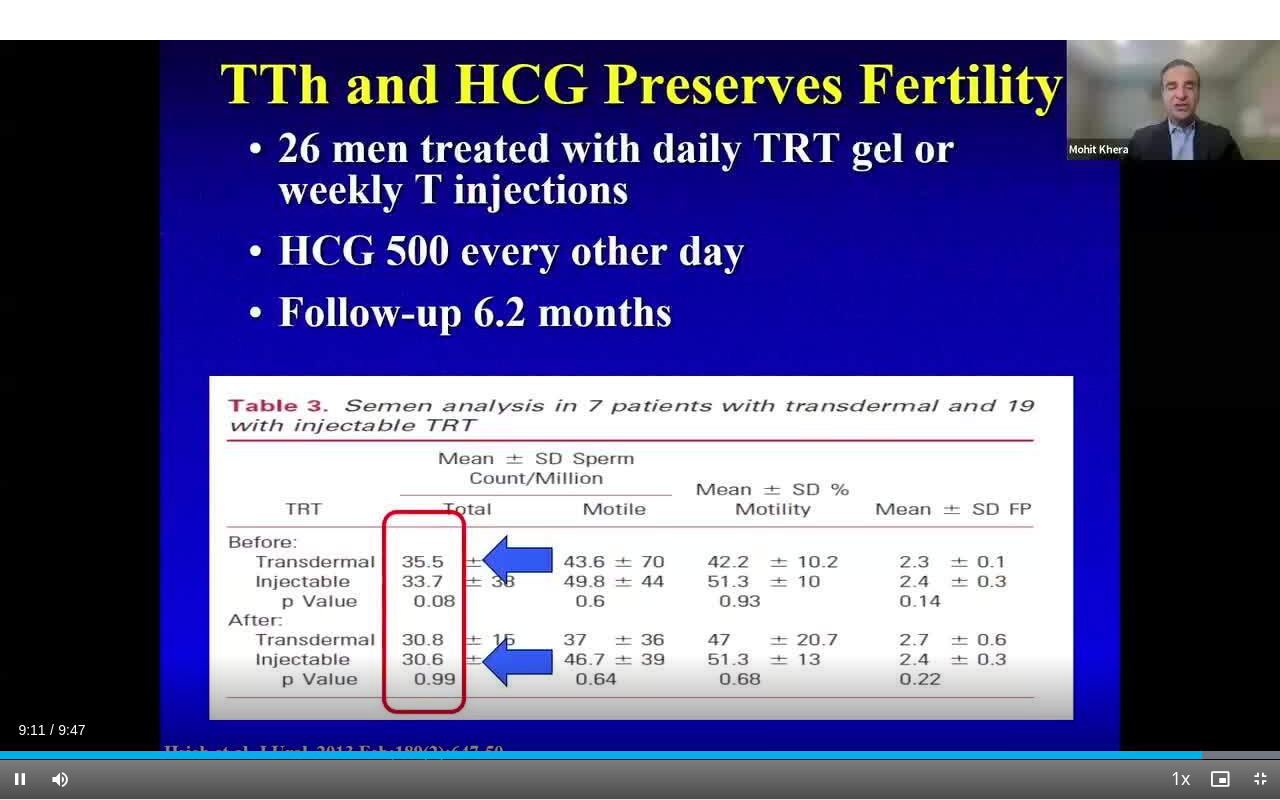 click at bounding box center [20, 779] 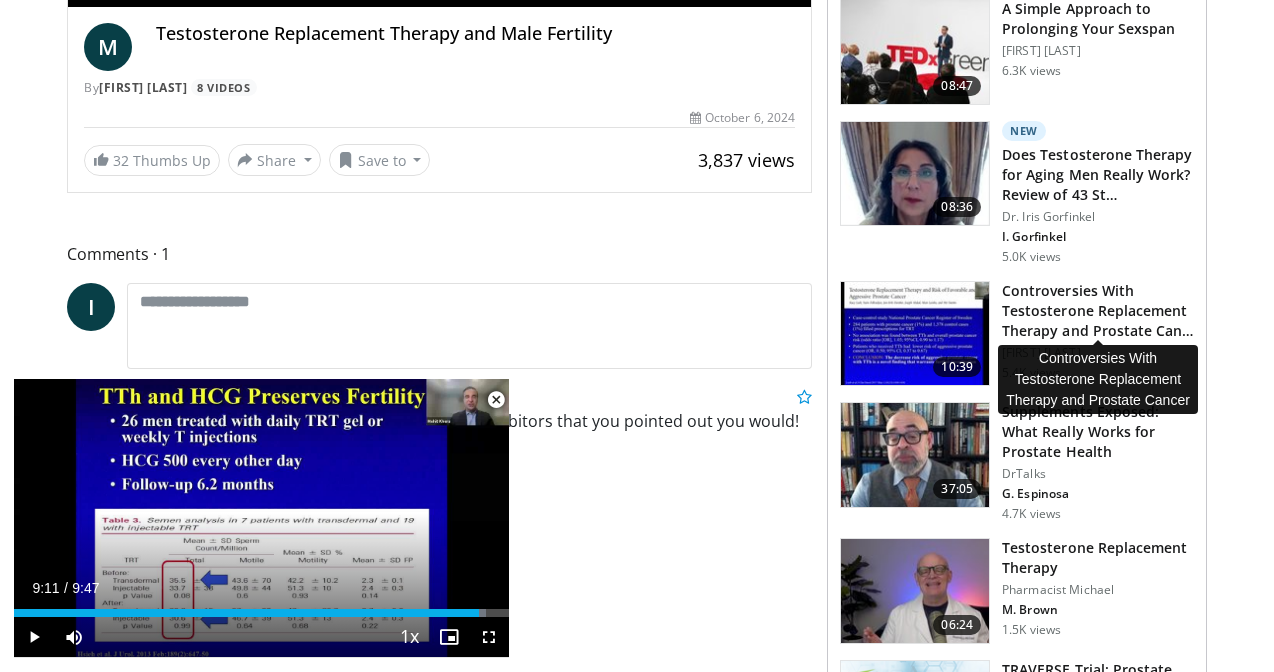 scroll, scrollTop: 574, scrollLeft: 0, axis: vertical 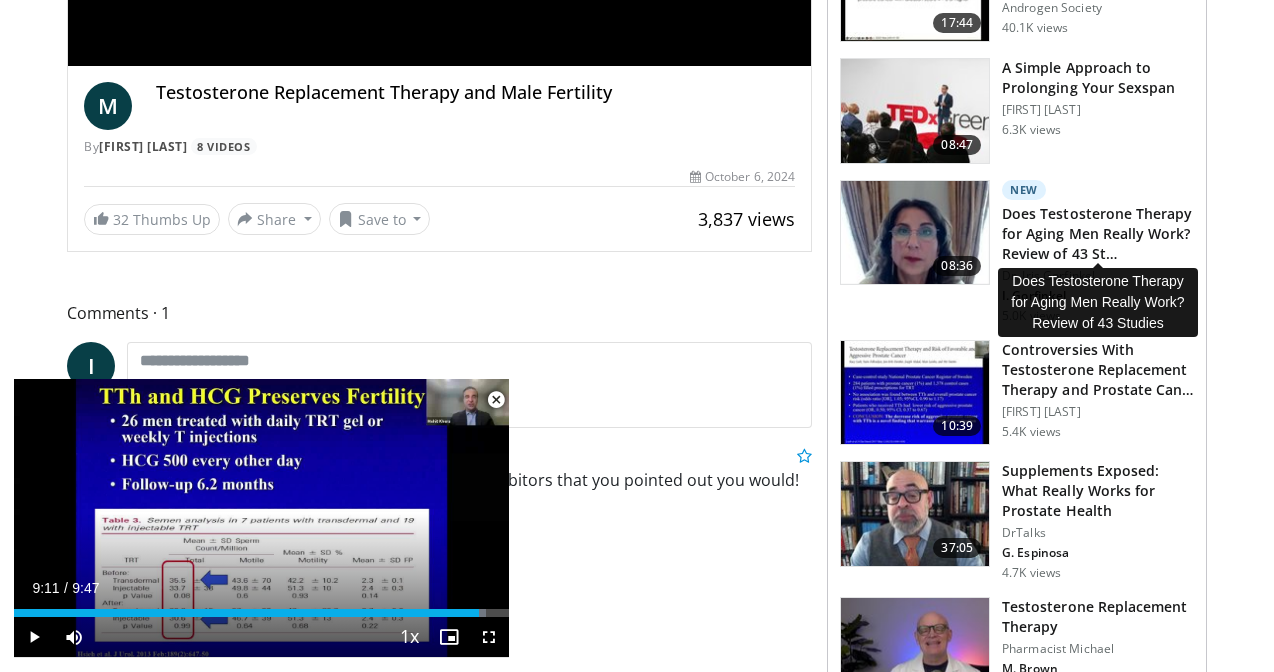 click on "Does Testosterone Therapy for Aging Men Really Work? Review of 43 St…" at bounding box center [1098, 234] 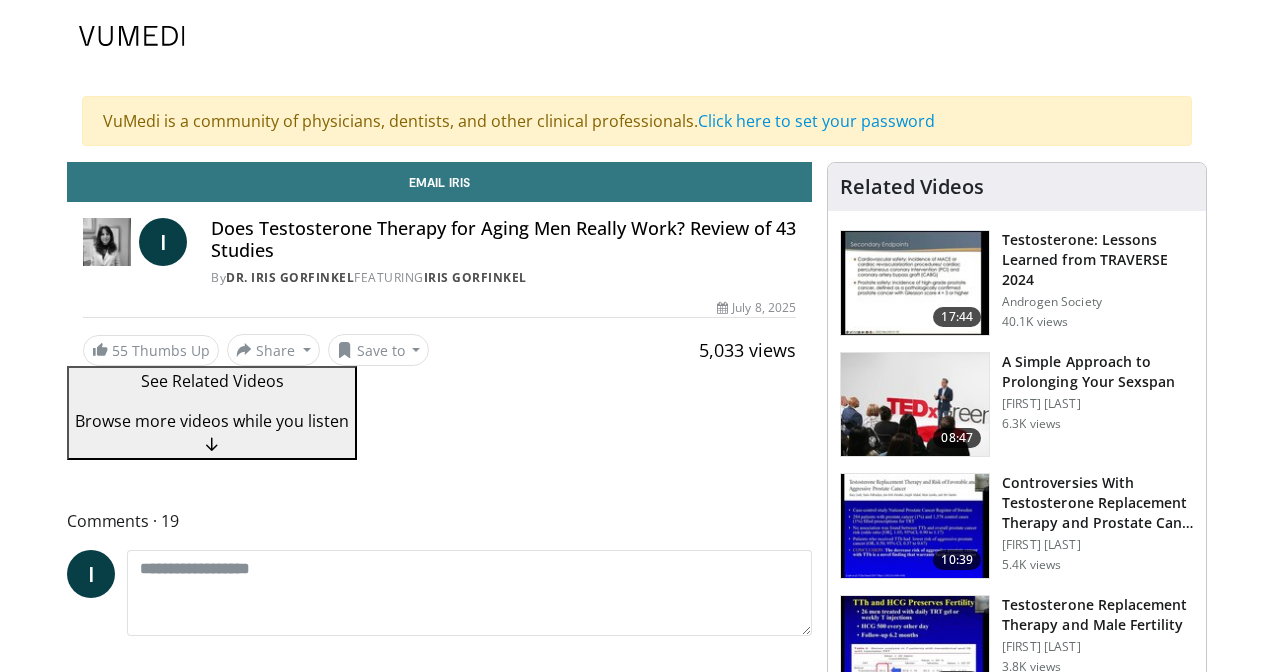 scroll, scrollTop: 0, scrollLeft: 0, axis: both 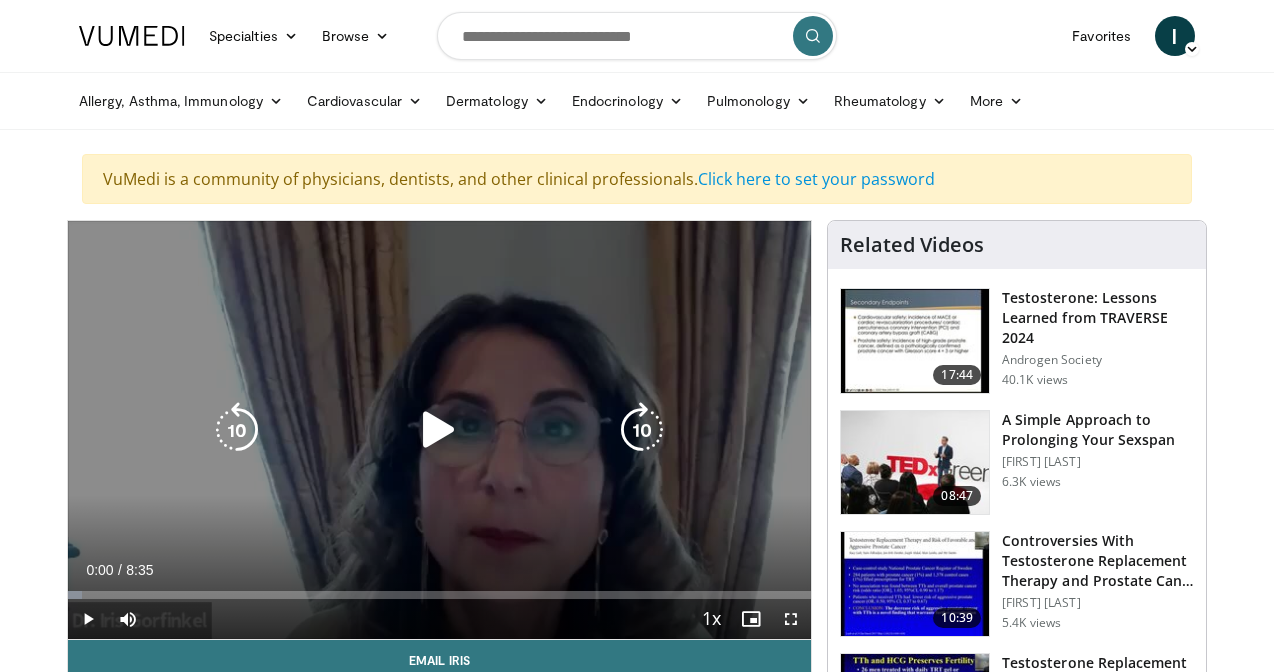 click at bounding box center (439, 430) 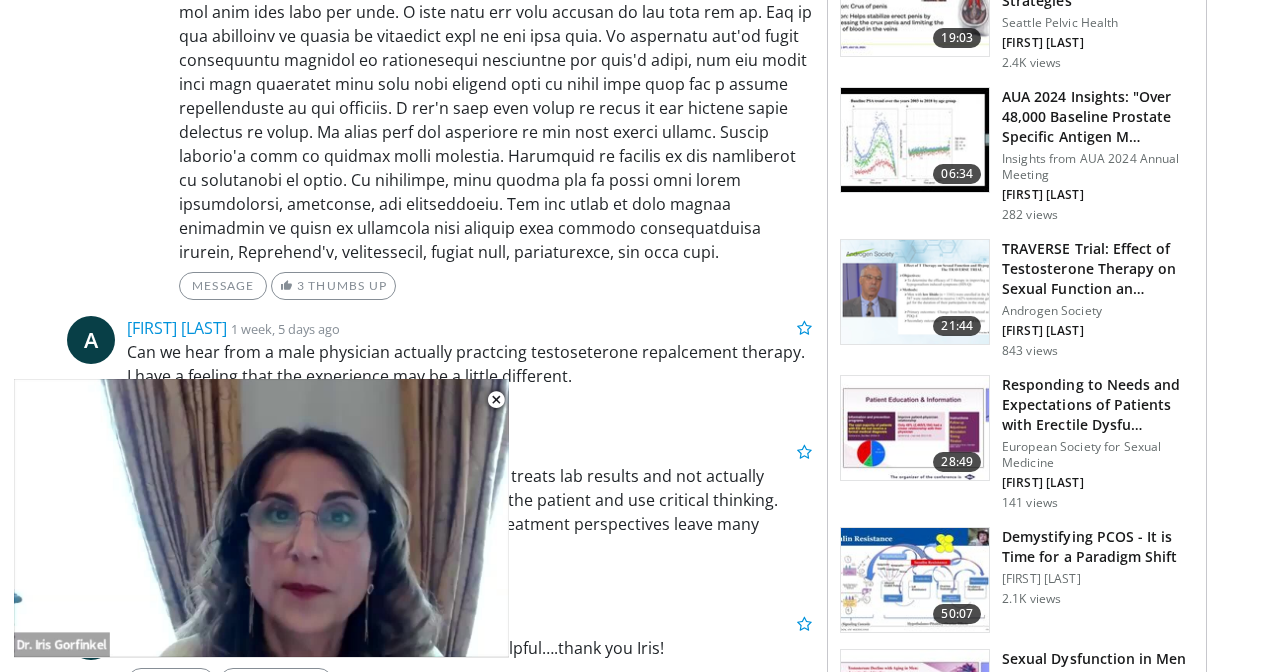 scroll, scrollTop: 1789, scrollLeft: 0, axis: vertical 